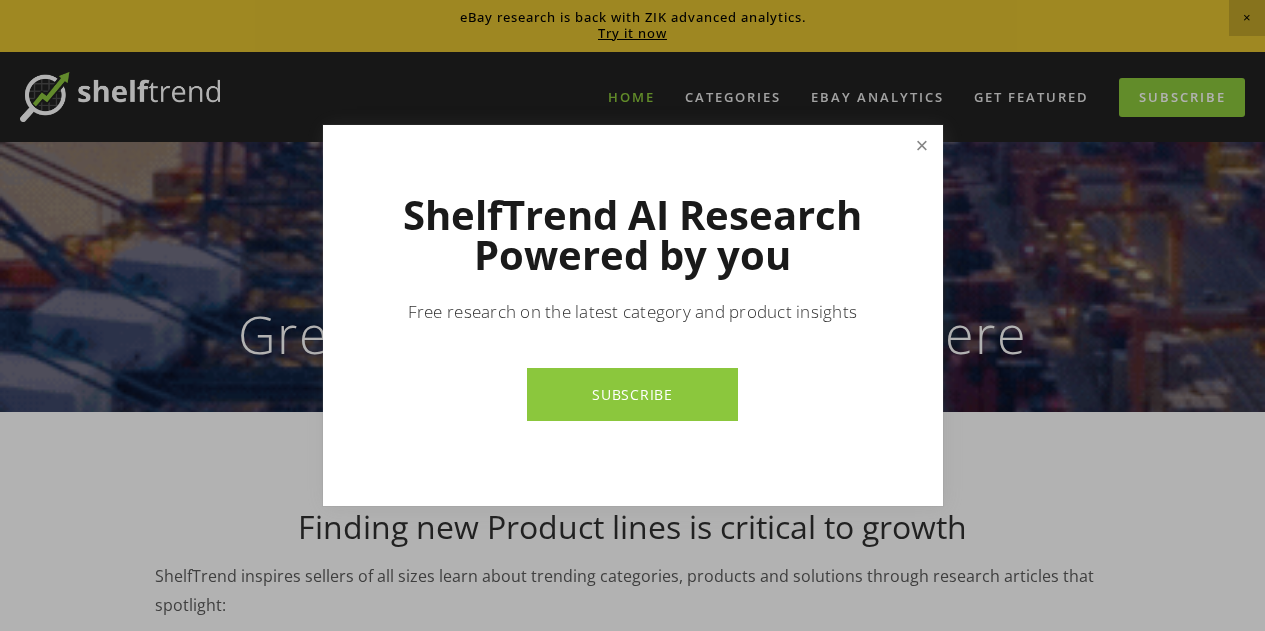 scroll, scrollTop: 0, scrollLeft: 0, axis: both 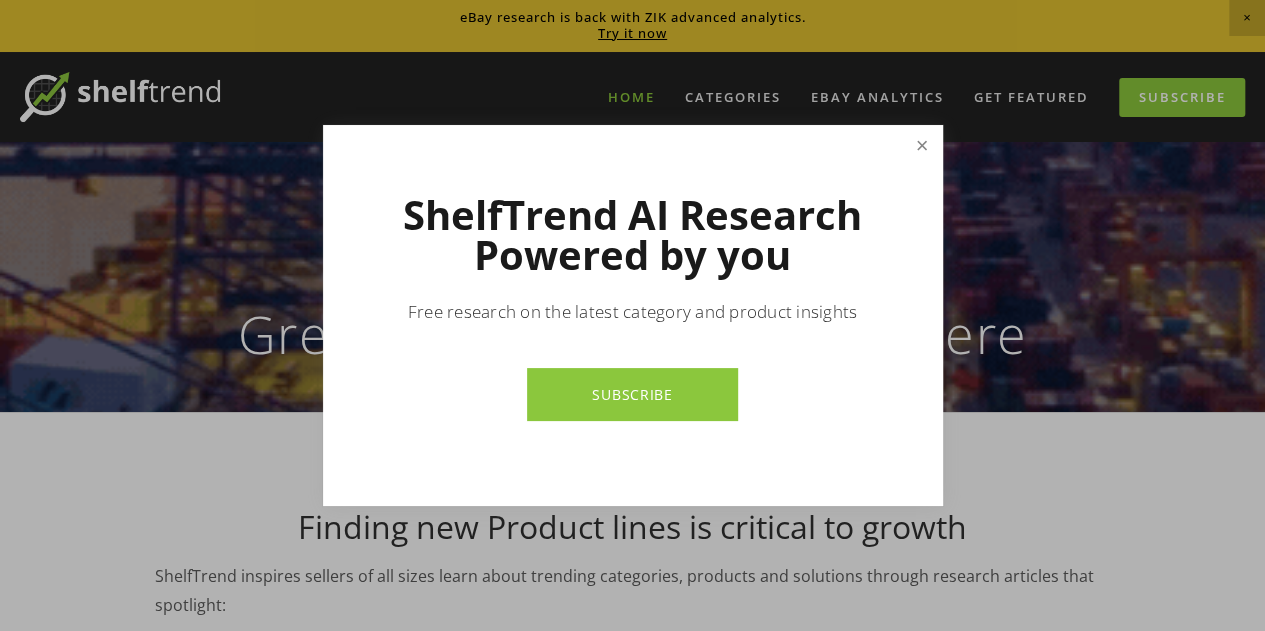 click at bounding box center [921, 145] 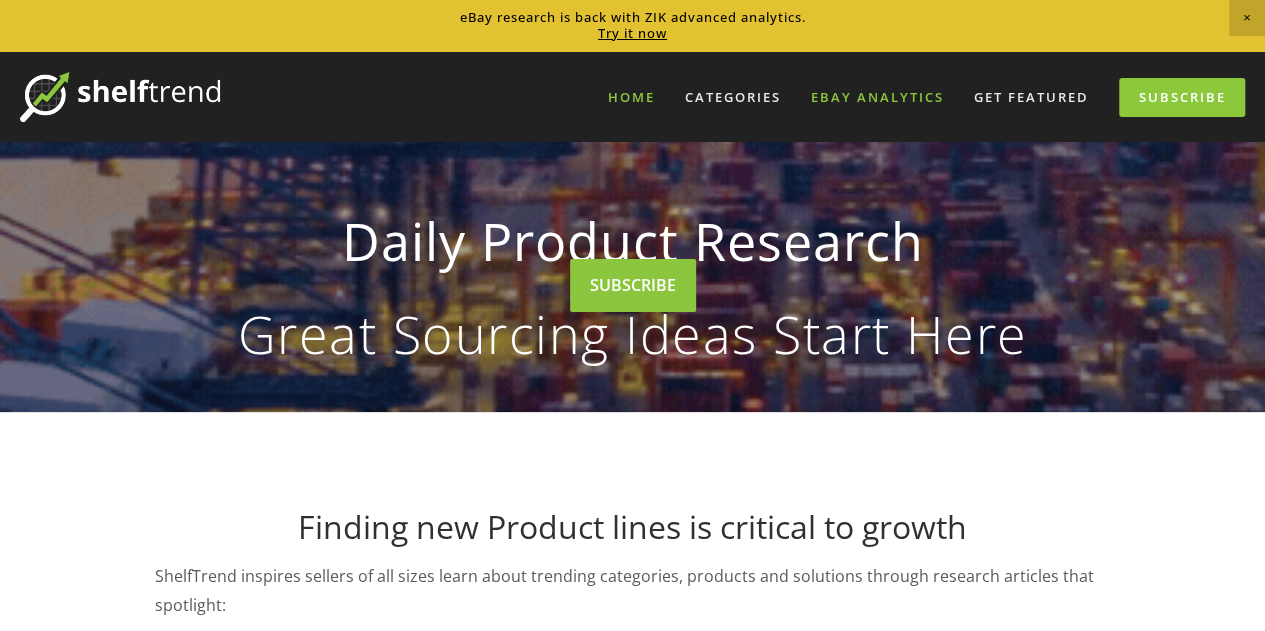 click on "eBay Analytics" at bounding box center (877, 97) 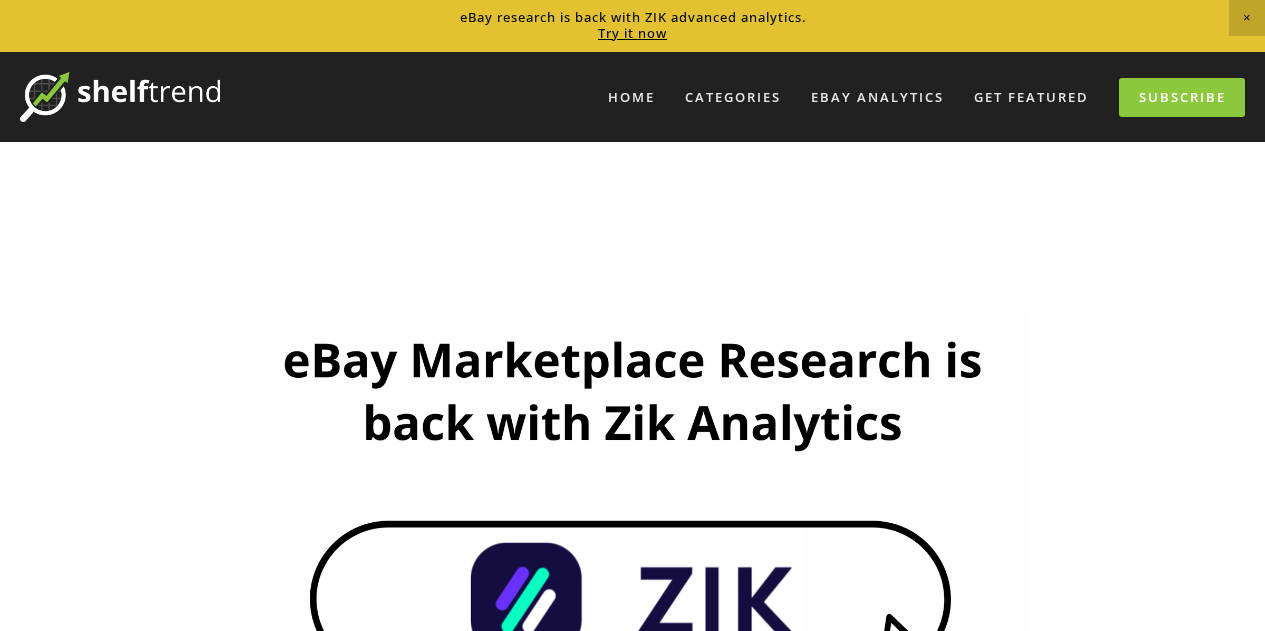 scroll, scrollTop: 0, scrollLeft: 0, axis: both 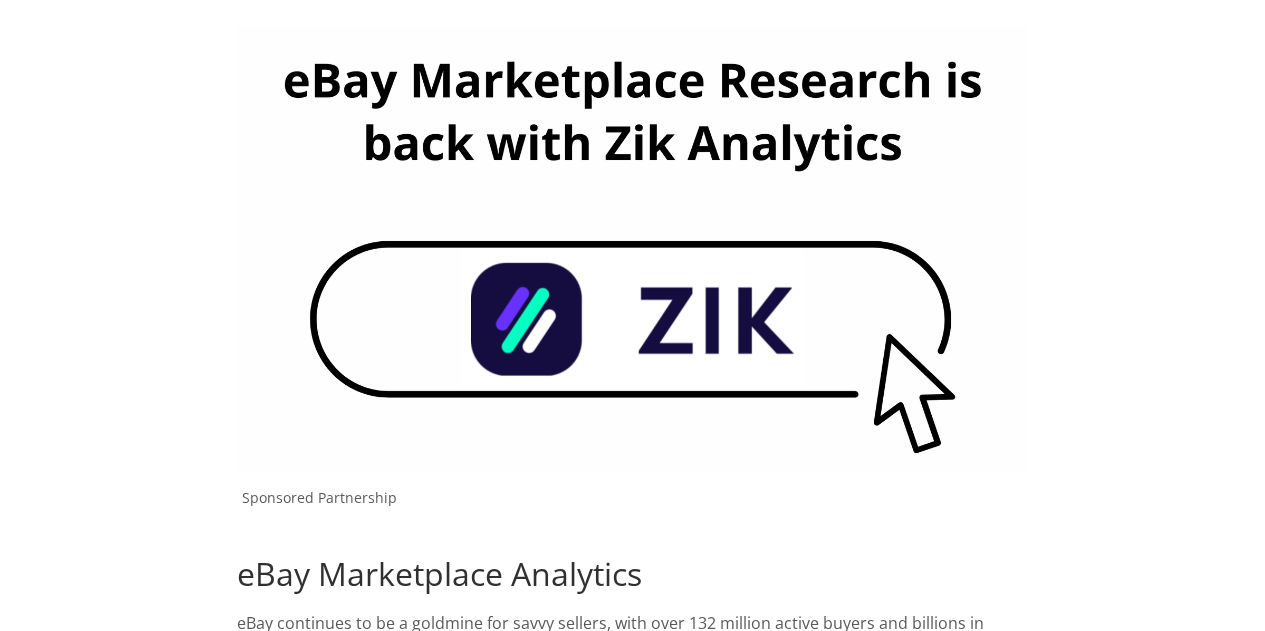 click at bounding box center [632, 248] 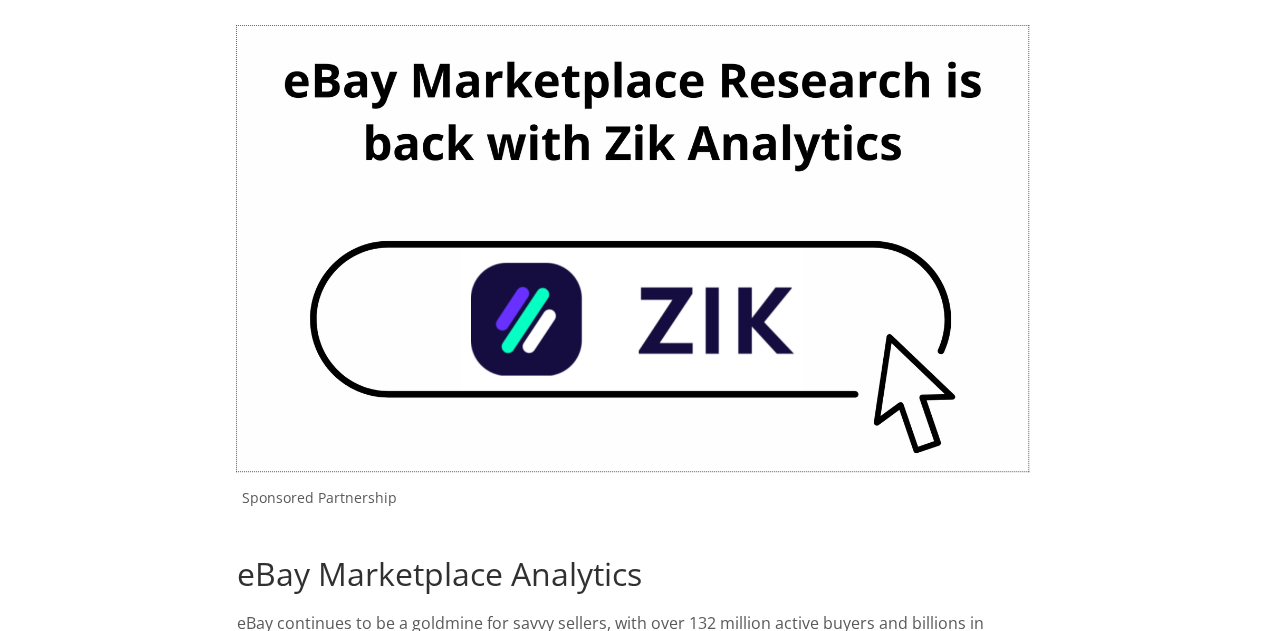 scroll, scrollTop: 0, scrollLeft: 0, axis: both 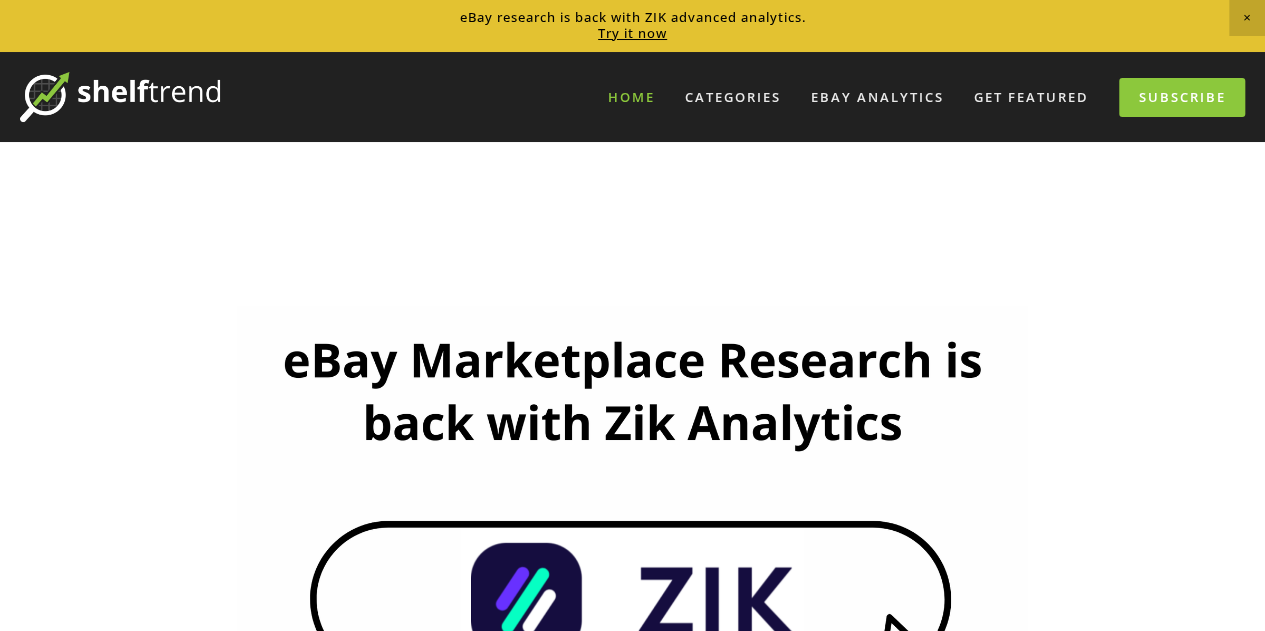 click on "Home" at bounding box center [631, 97] 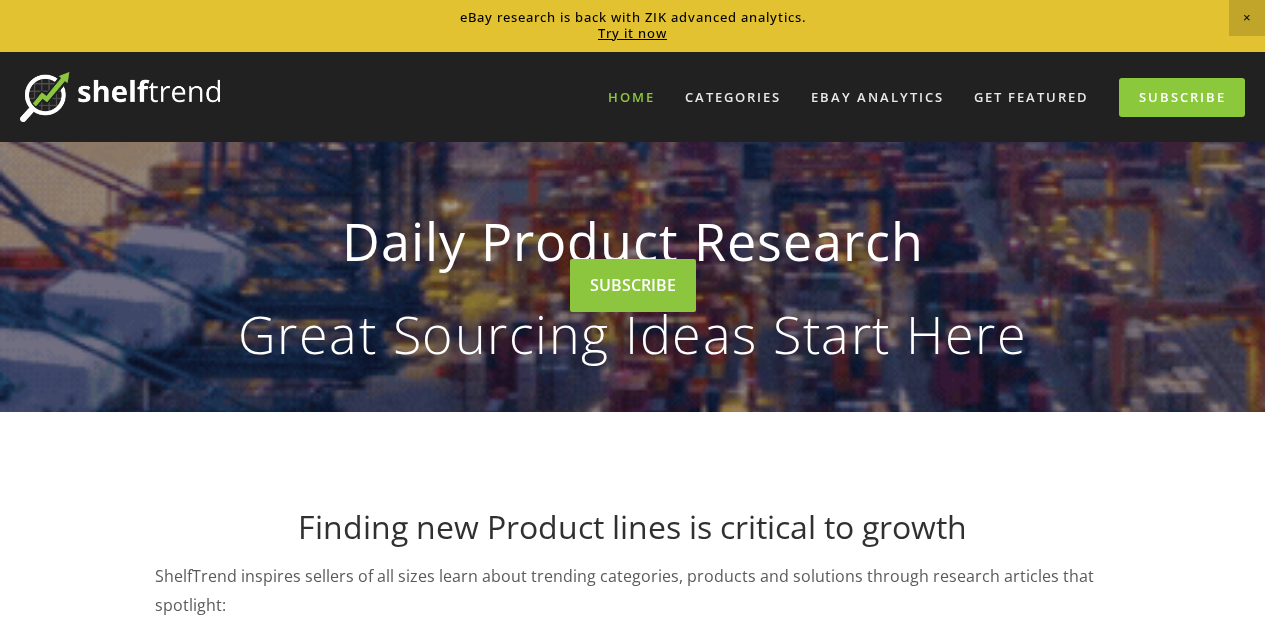 scroll, scrollTop: 0, scrollLeft: 0, axis: both 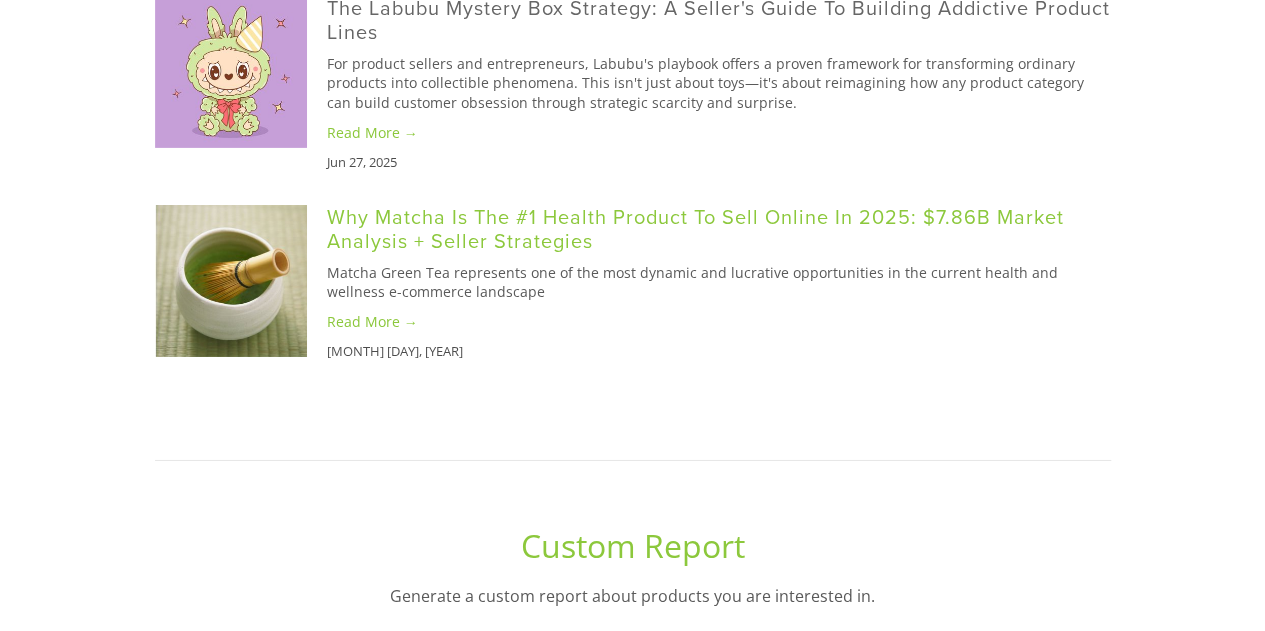 click on "Why Matcha is the #1 Health Product to Sell Online in 2025: $7.86B Market Analysis + Seller Strategies" at bounding box center (695, 228) 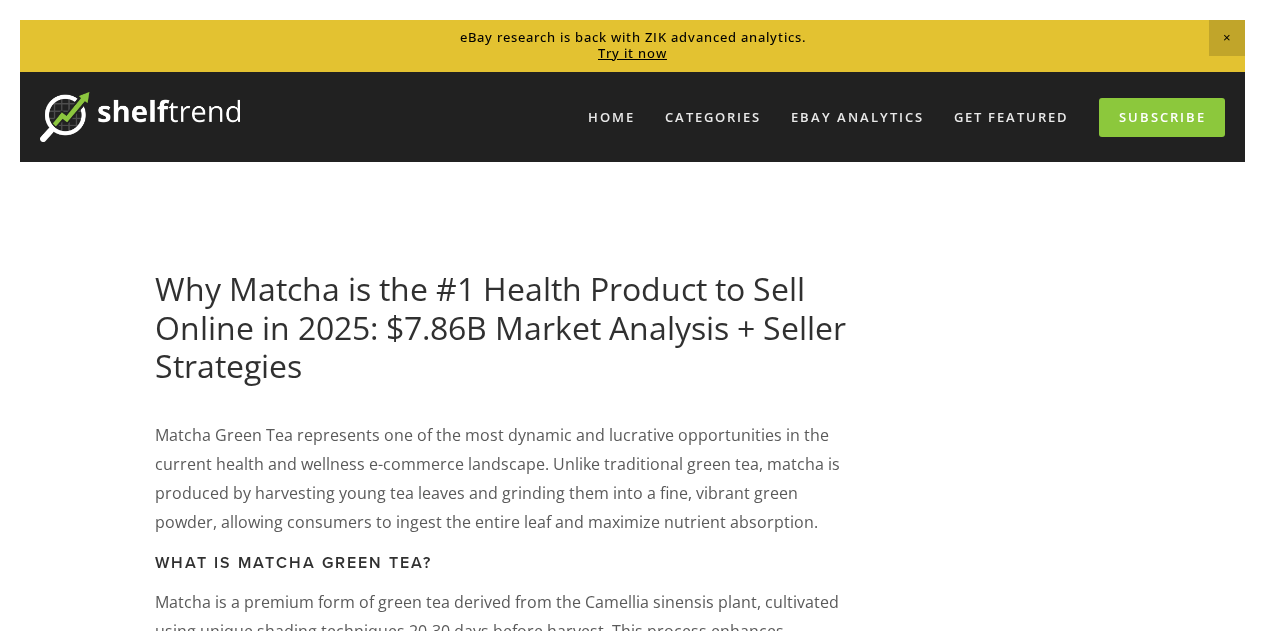 scroll, scrollTop: 0, scrollLeft: 0, axis: both 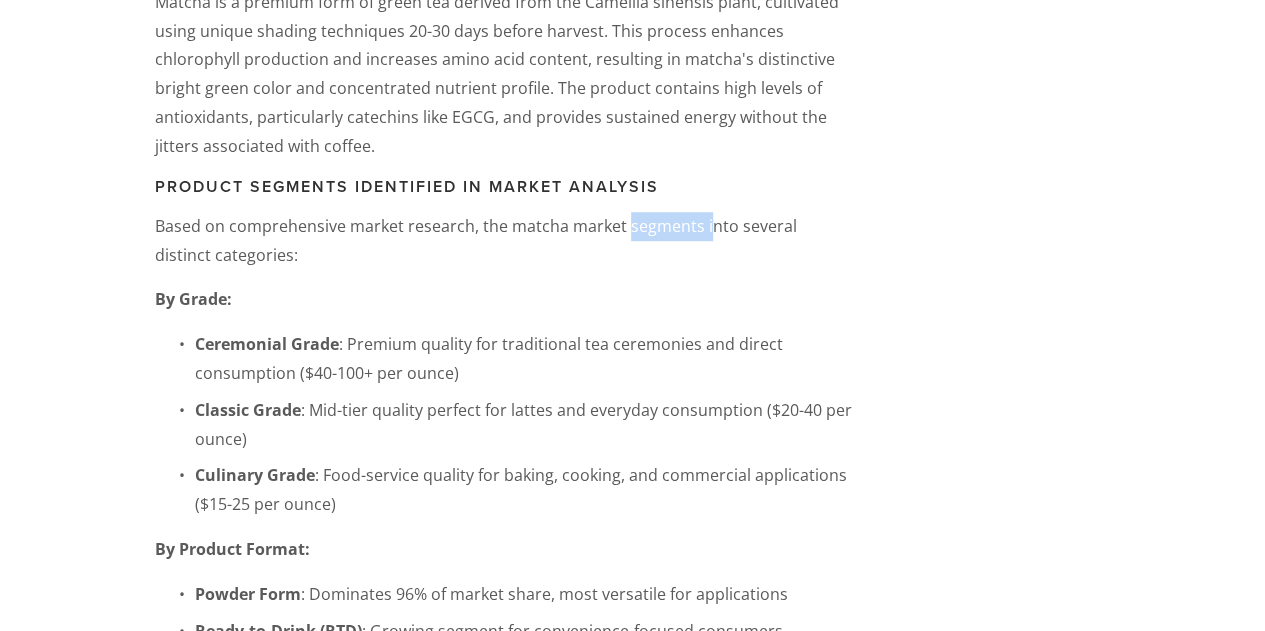 drag, startPoint x: 623, startPoint y: 227, endPoint x: 702, endPoint y: 231, distance: 79.101204 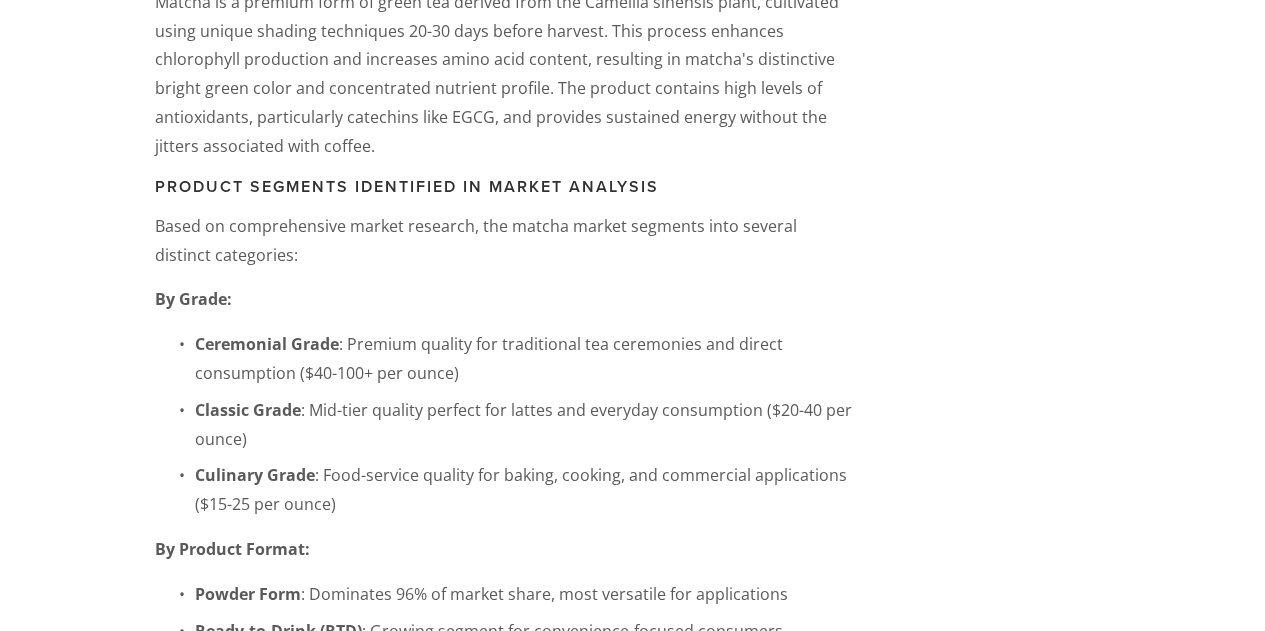 click on "Based on comprehensive market research, the matcha market segments into several distinct categories:" at bounding box center (505, 241) 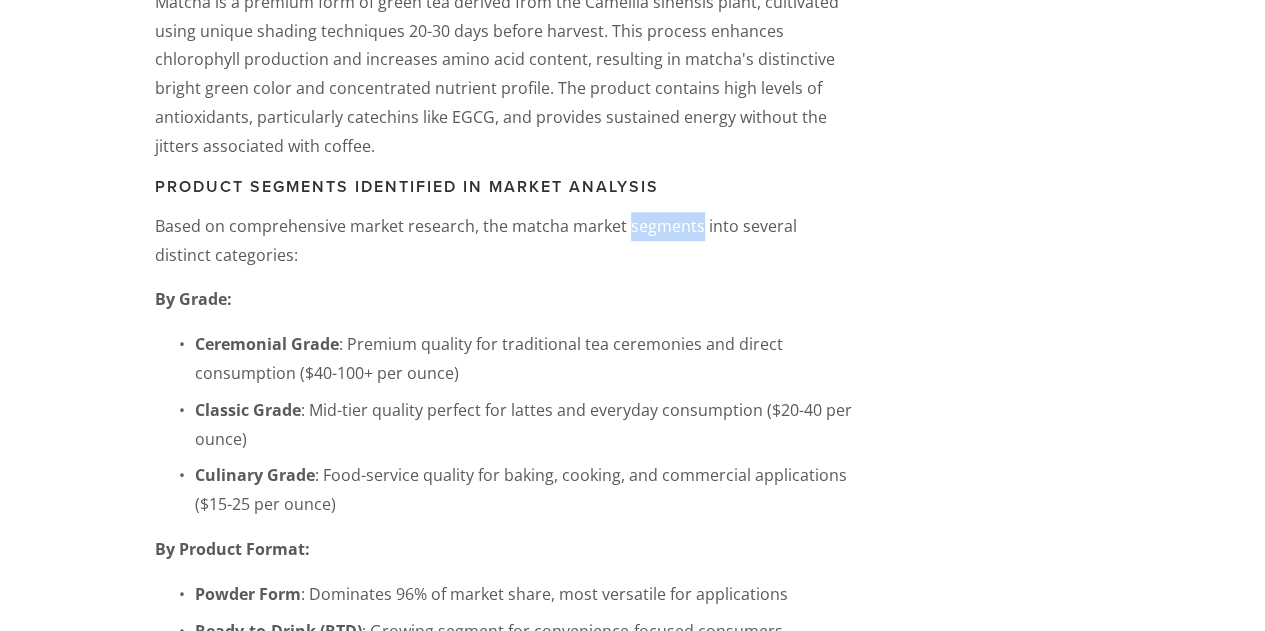 drag, startPoint x: 622, startPoint y: 235, endPoint x: 694, endPoint y: 239, distance: 72.11102 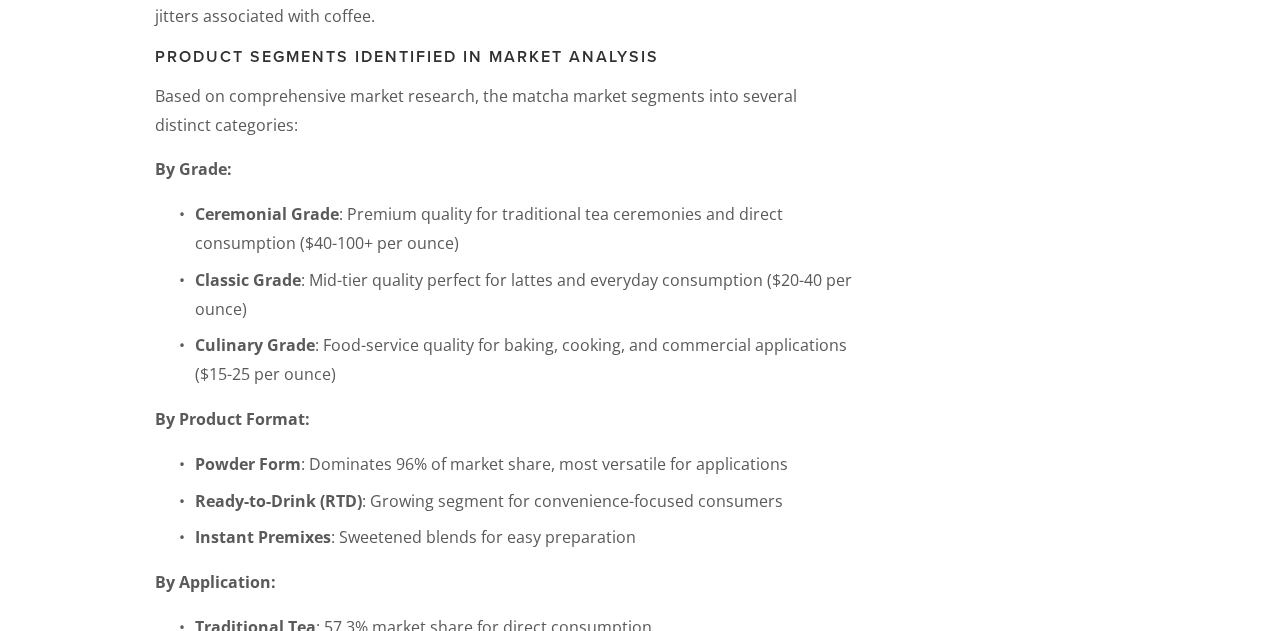 scroll, scrollTop: 700, scrollLeft: 0, axis: vertical 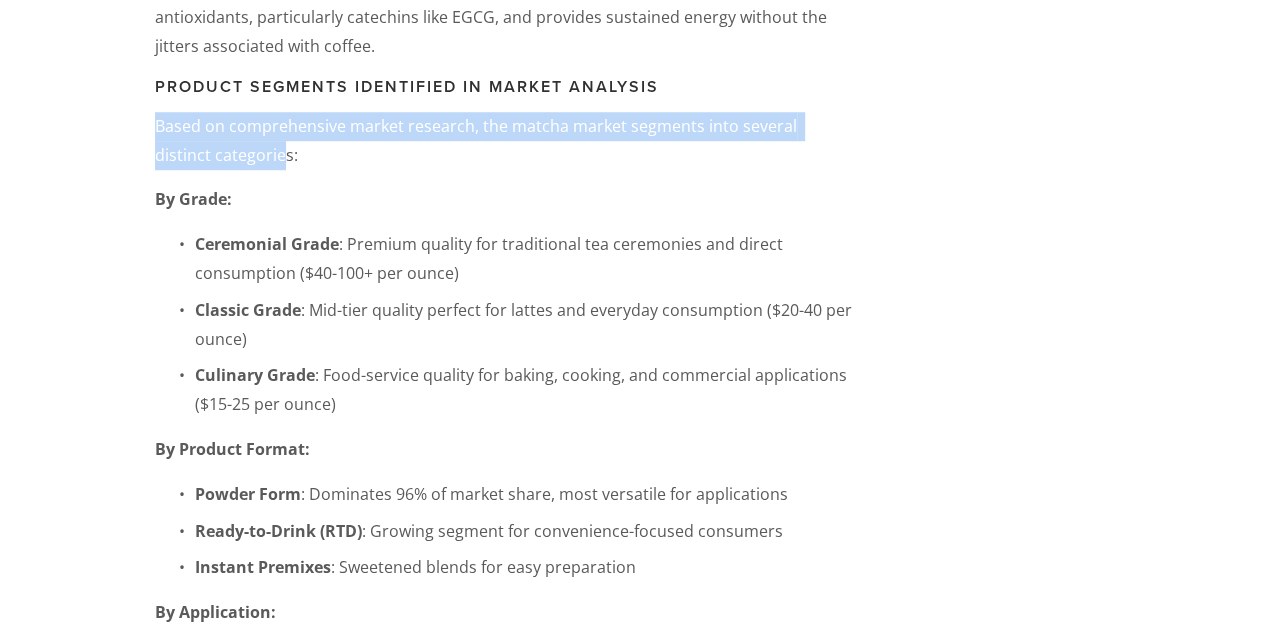 drag, startPoint x: 158, startPoint y: 123, endPoint x: 220, endPoint y: 153, distance: 68.8767 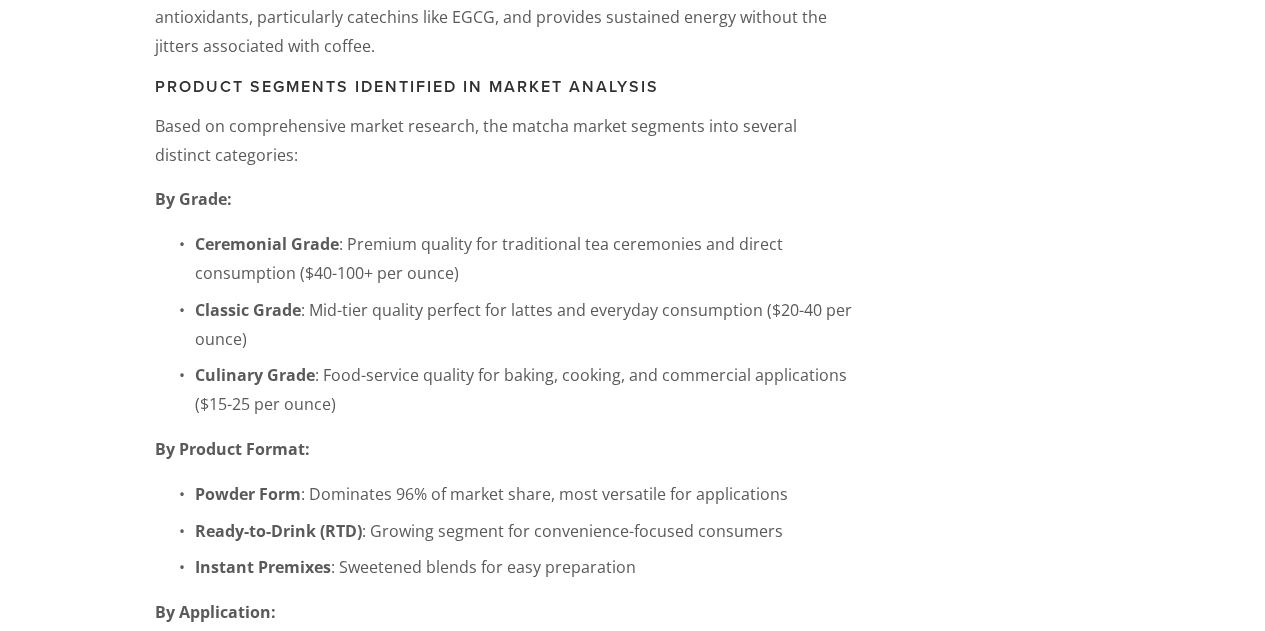 drag, startPoint x: 492, startPoint y: 141, endPoint x: 464, endPoint y: 125, distance: 32.24903 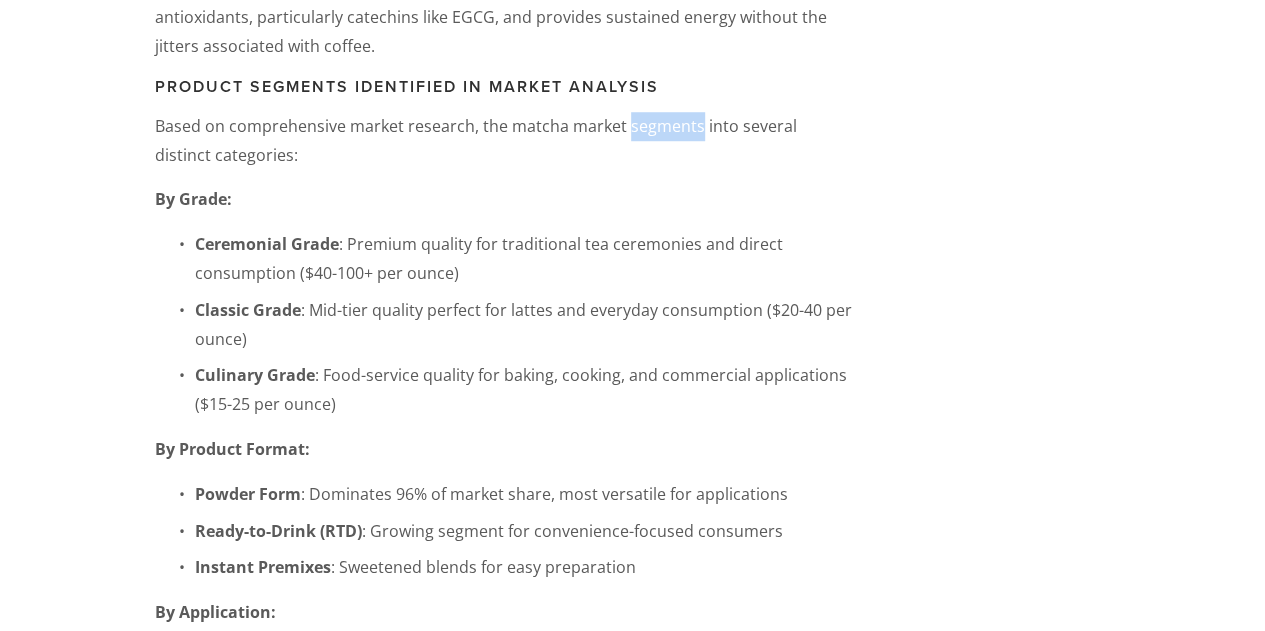 drag, startPoint x: 640, startPoint y: 127, endPoint x: 692, endPoint y: 127, distance: 52 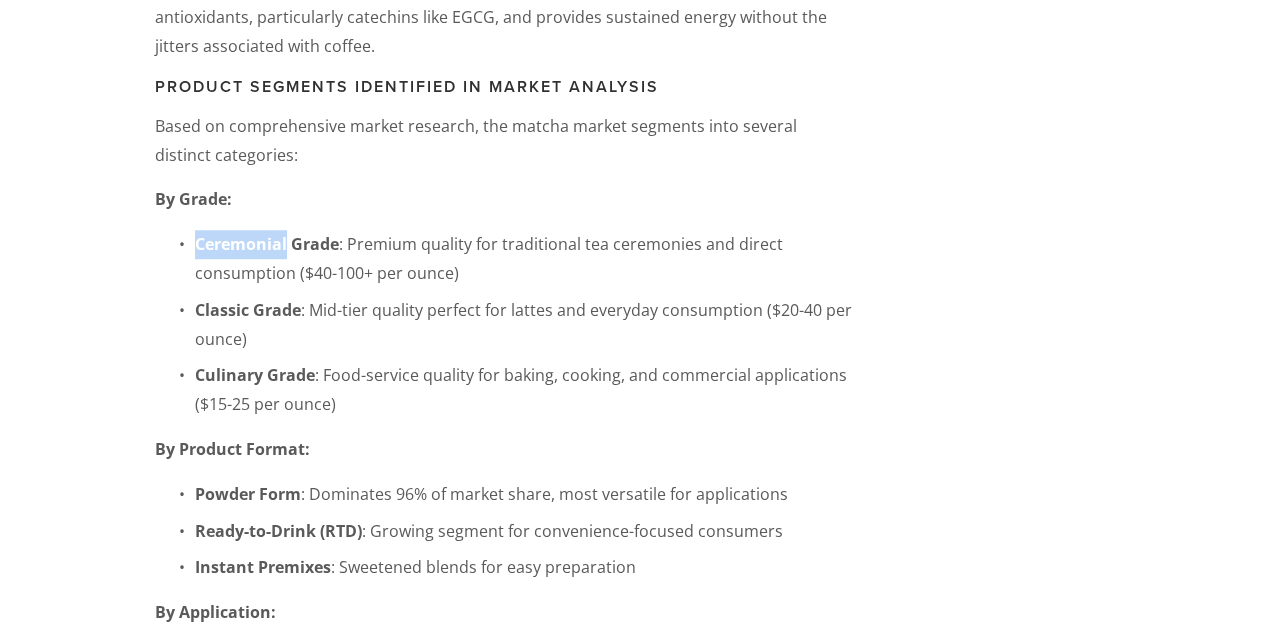 drag, startPoint x: 198, startPoint y: 243, endPoint x: 288, endPoint y: 248, distance: 90.13878 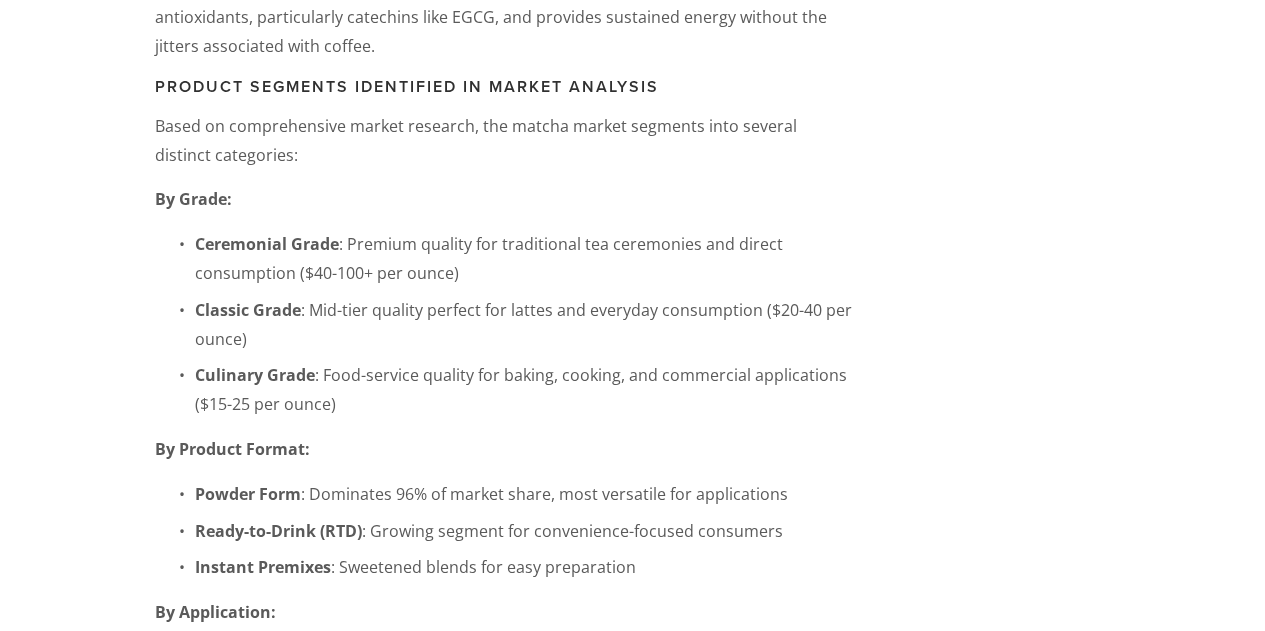 click on "By Grade:" at bounding box center [505, 199] 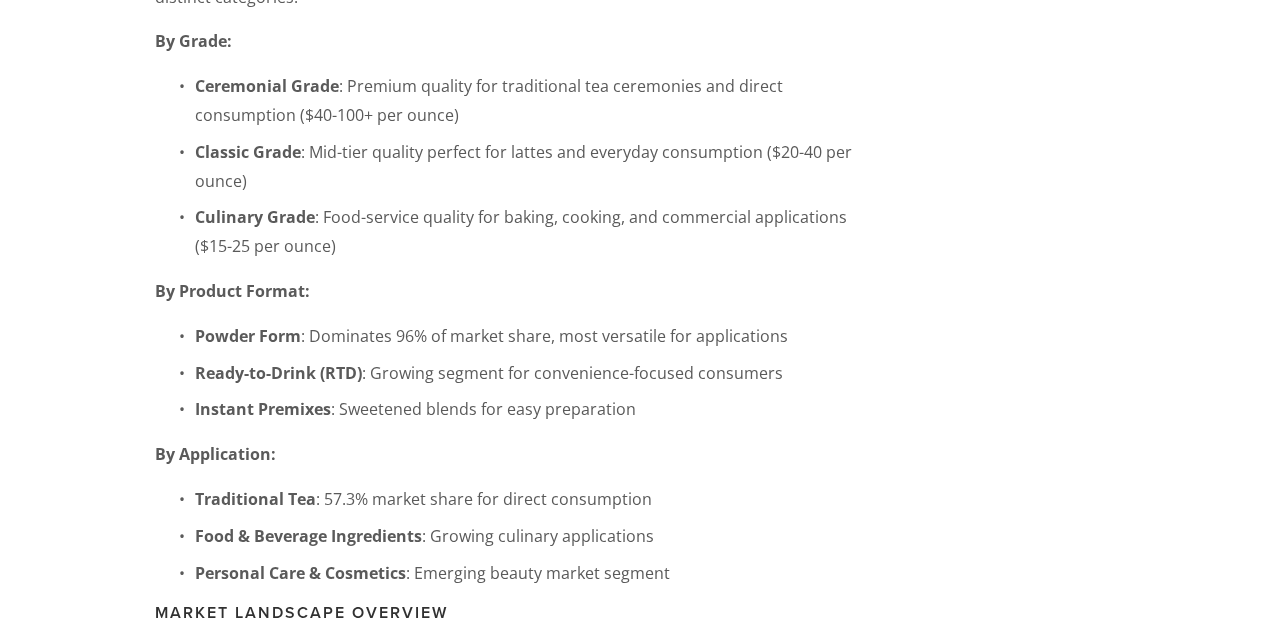 scroll, scrollTop: 900, scrollLeft: 0, axis: vertical 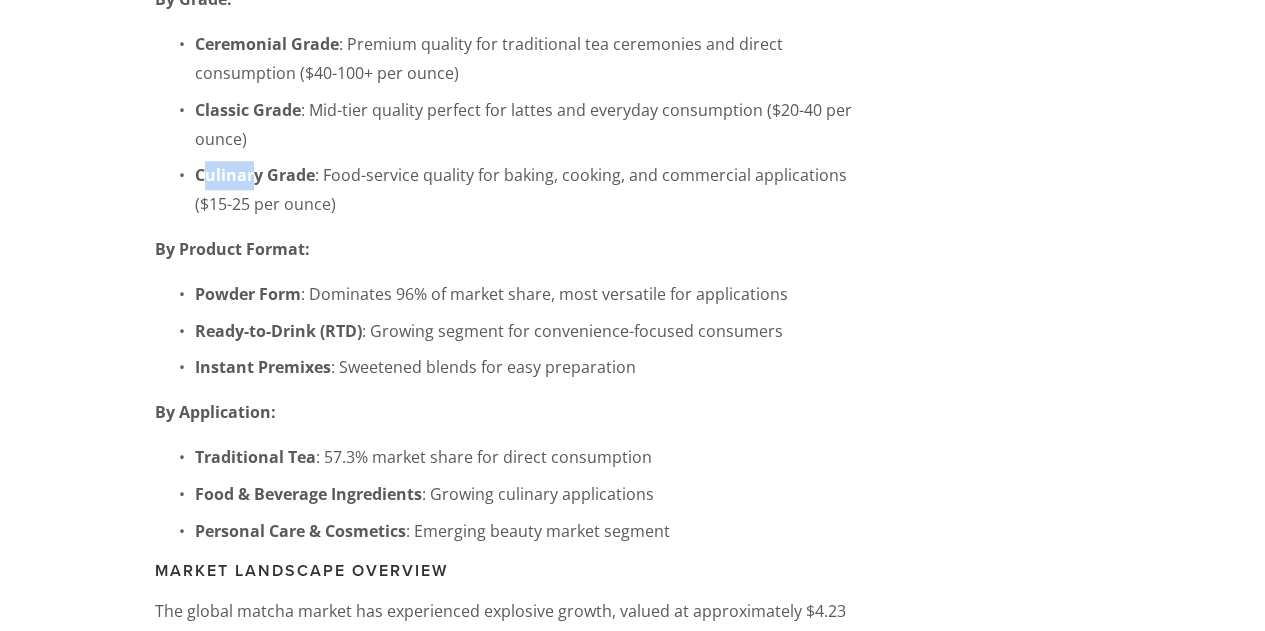 drag, startPoint x: 208, startPoint y: 178, endPoint x: 249, endPoint y: 181, distance: 41.109608 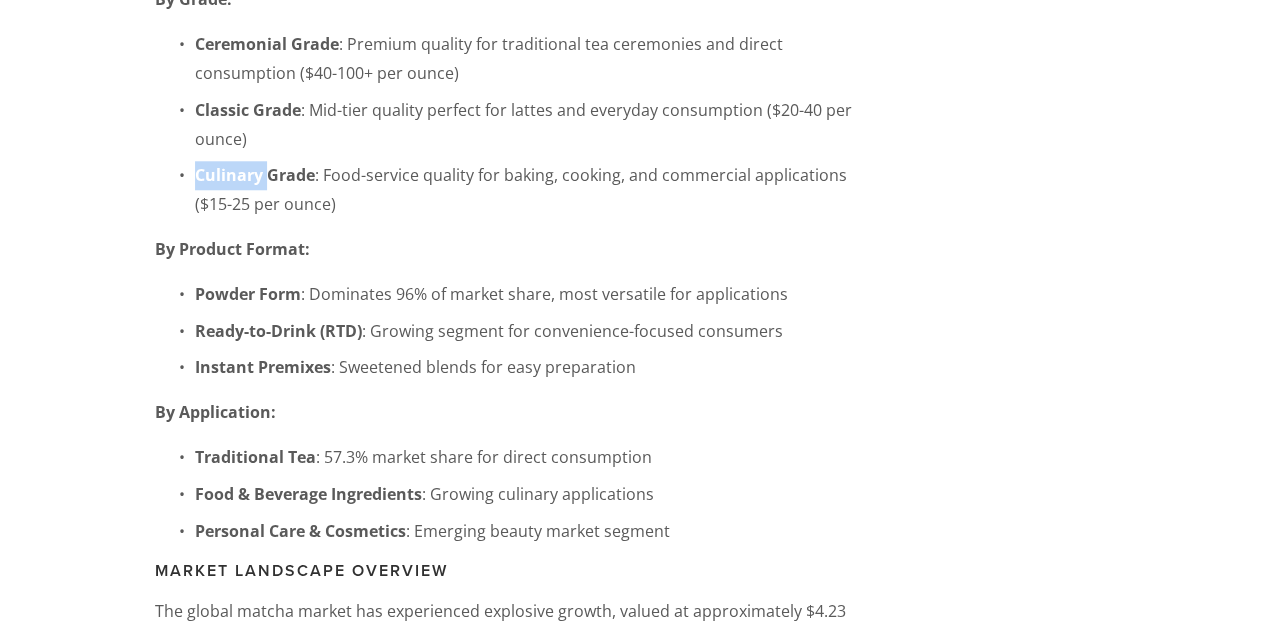 drag, startPoint x: 198, startPoint y: 180, endPoint x: 264, endPoint y: 180, distance: 66 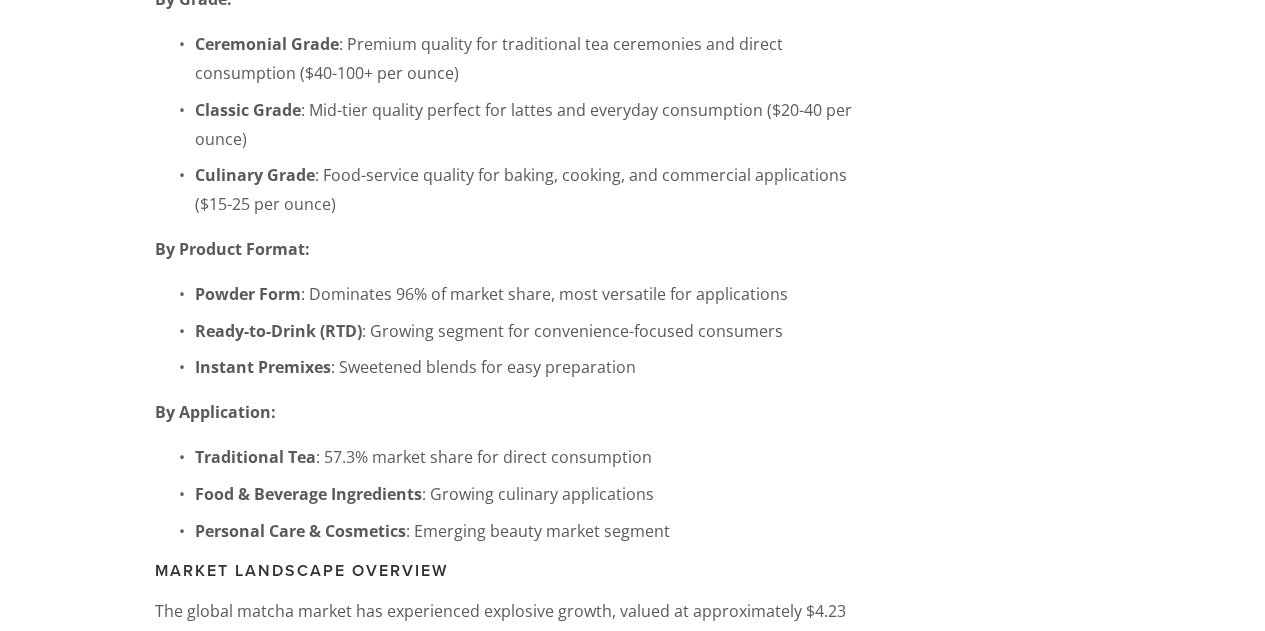 click on "Culinary Grade : Food-service quality for baking, cooking, and commercial applications ($[PRICE]-[PRICE] per ounce)" at bounding box center [525, 190] 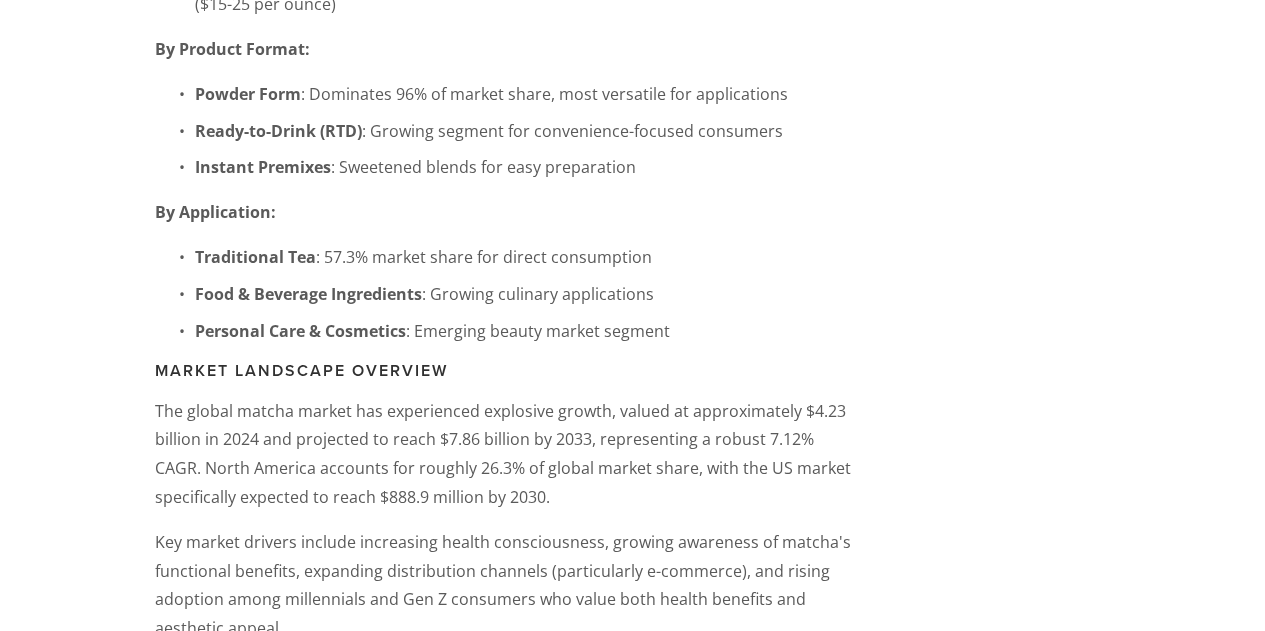 scroll, scrollTop: 1200, scrollLeft: 0, axis: vertical 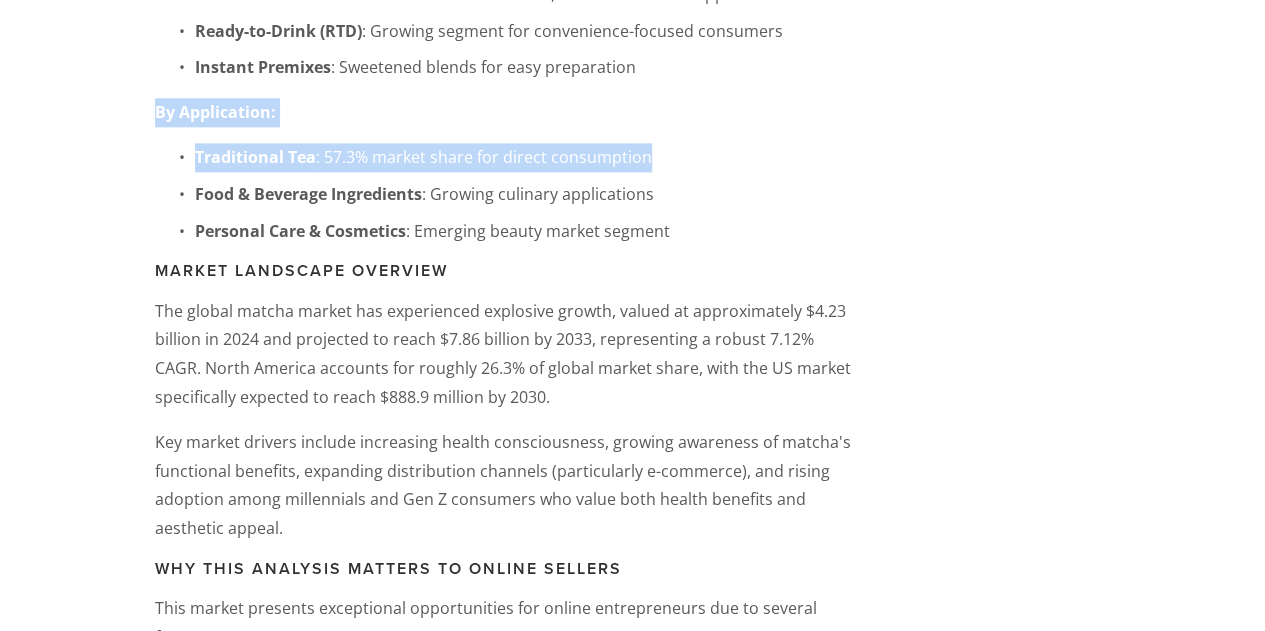 drag, startPoint x: 148, startPoint y: 114, endPoint x: 710, endPoint y: 159, distance: 563.7987 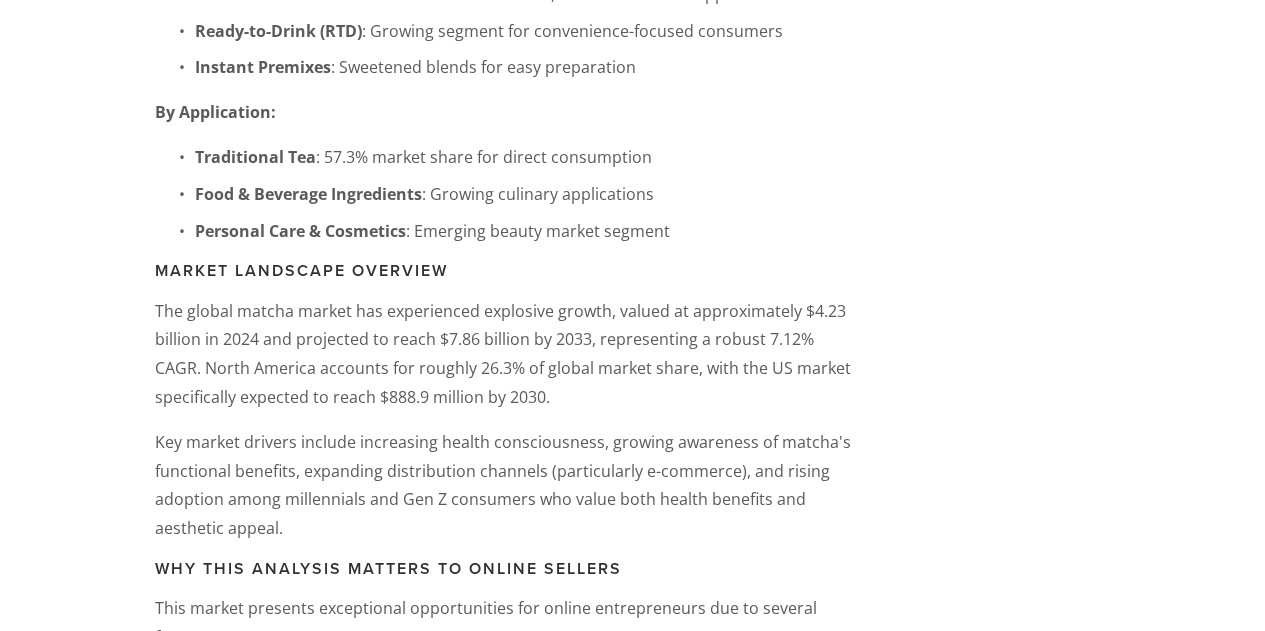 click on "Instant Premixes : Sweetened blends for easy preparation" at bounding box center [525, 67] 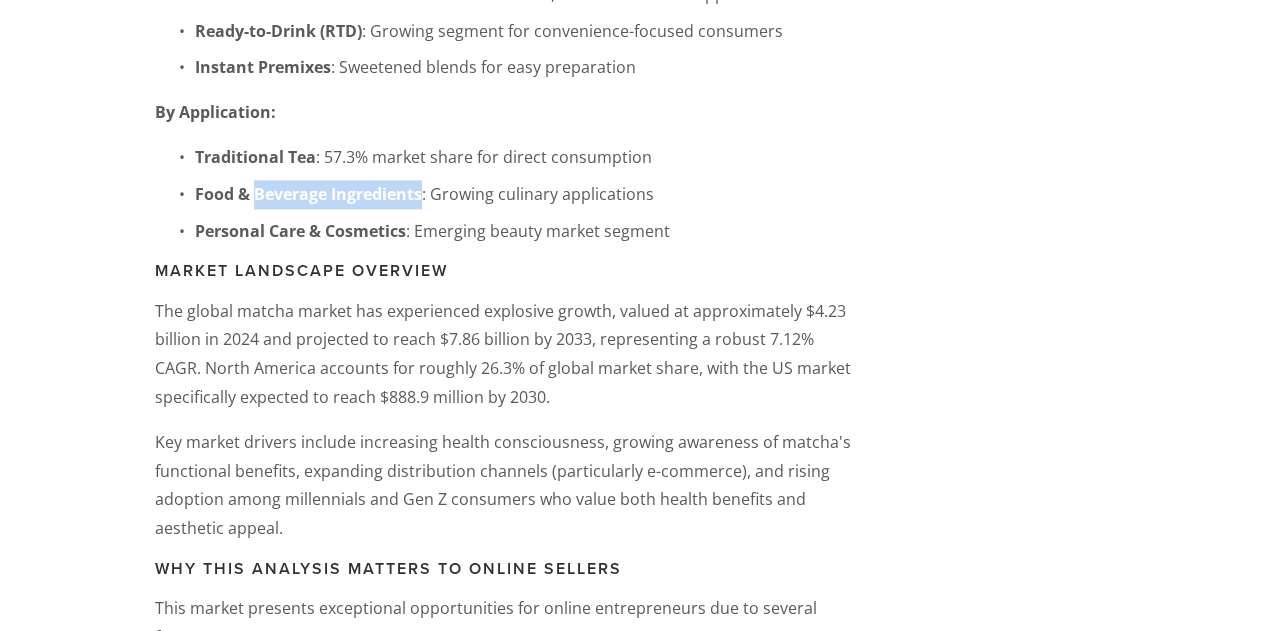 drag, startPoint x: 252, startPoint y: 197, endPoint x: 420, endPoint y: 197, distance: 168 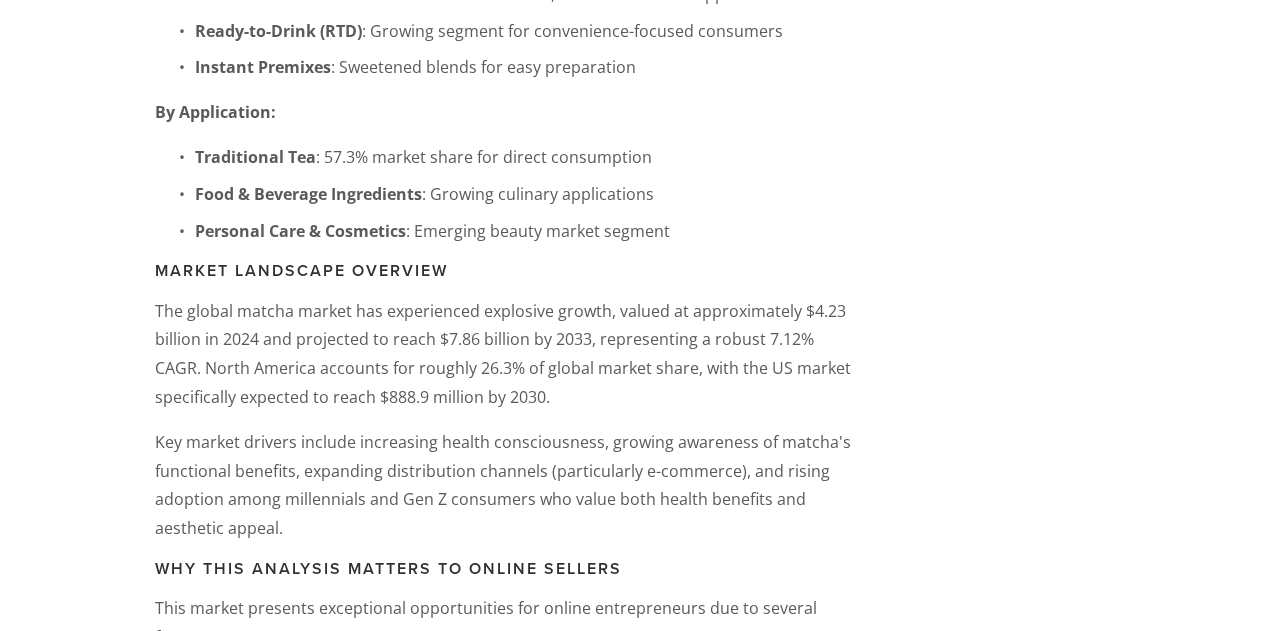 click on "Traditional Tea : 57.3% market share for direct consumption" at bounding box center (525, 157) 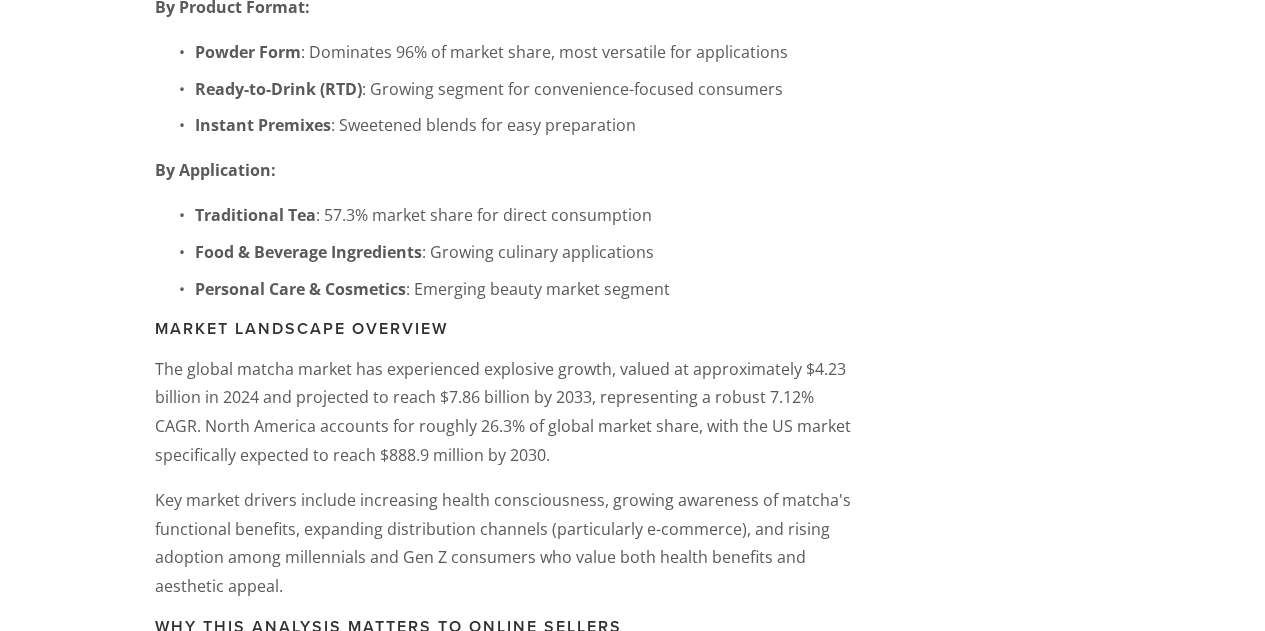 scroll, scrollTop: 1100, scrollLeft: 0, axis: vertical 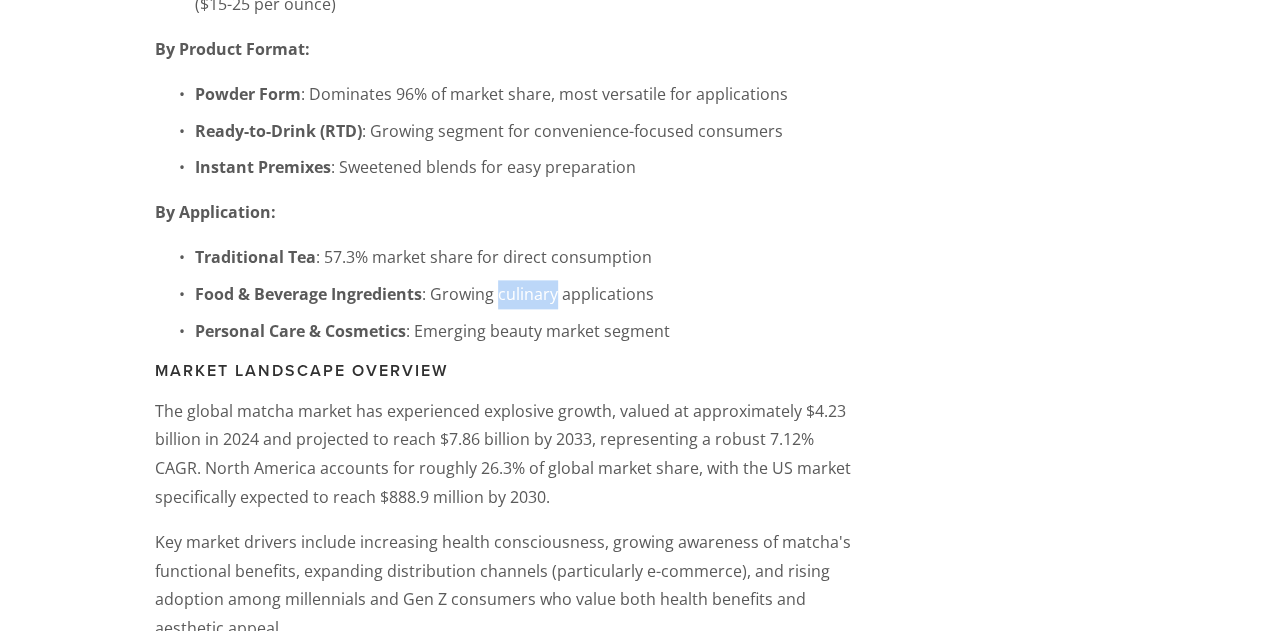 drag, startPoint x: 498, startPoint y: 297, endPoint x: 554, endPoint y: 299, distance: 56.0357 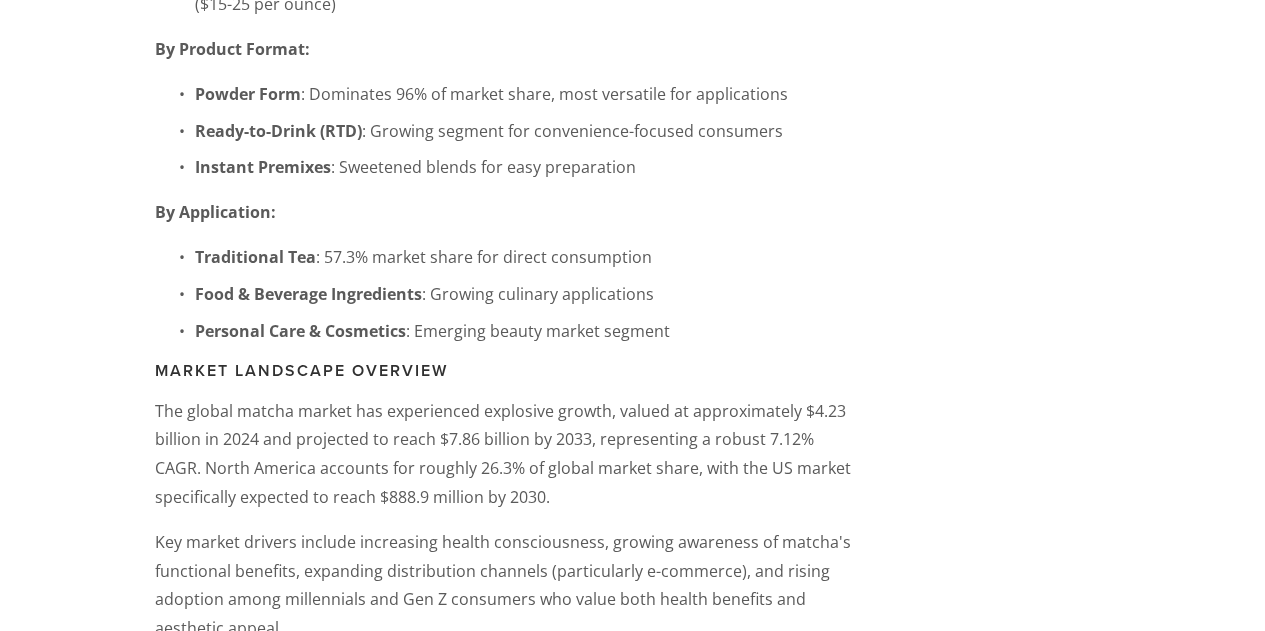 click on "Traditional Tea : 57.3% market share for direct consumption" at bounding box center [525, 257] 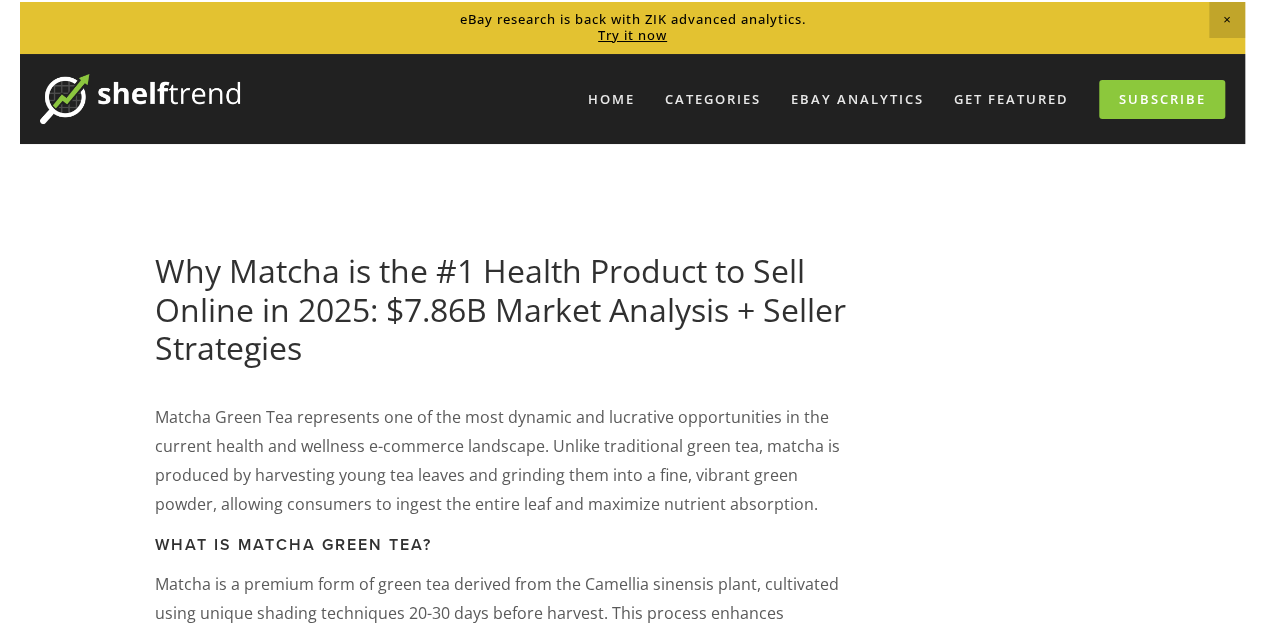 scroll, scrollTop: 0, scrollLeft: 0, axis: both 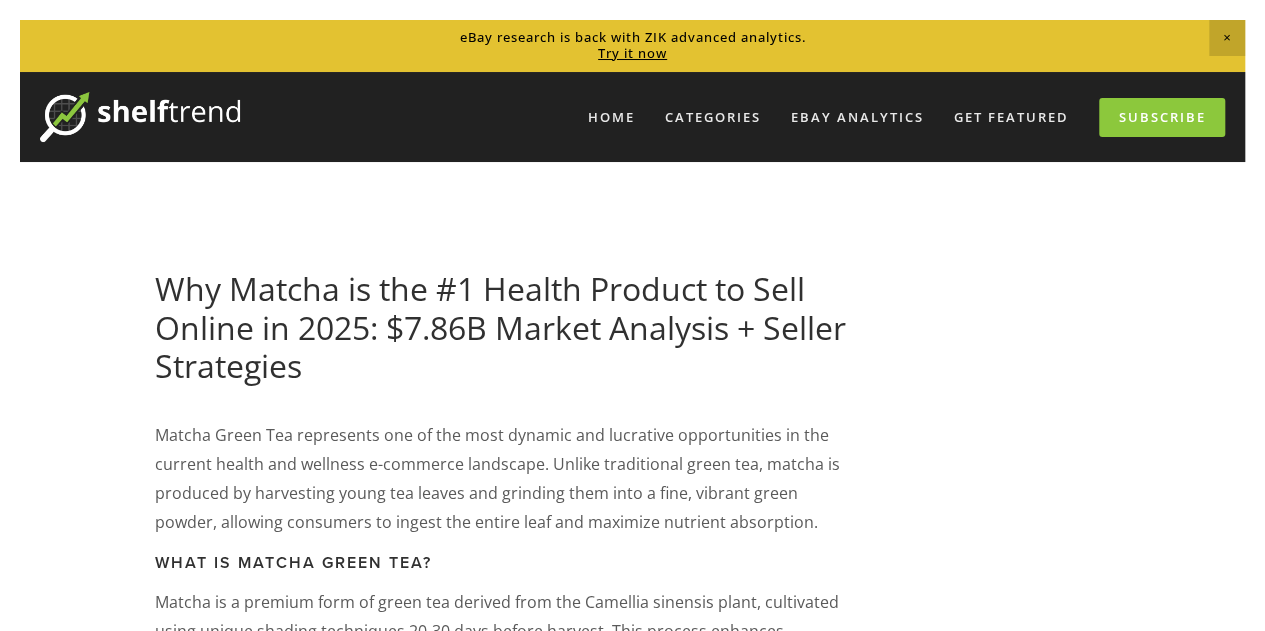 click on "Try it now" at bounding box center (632, 53) 